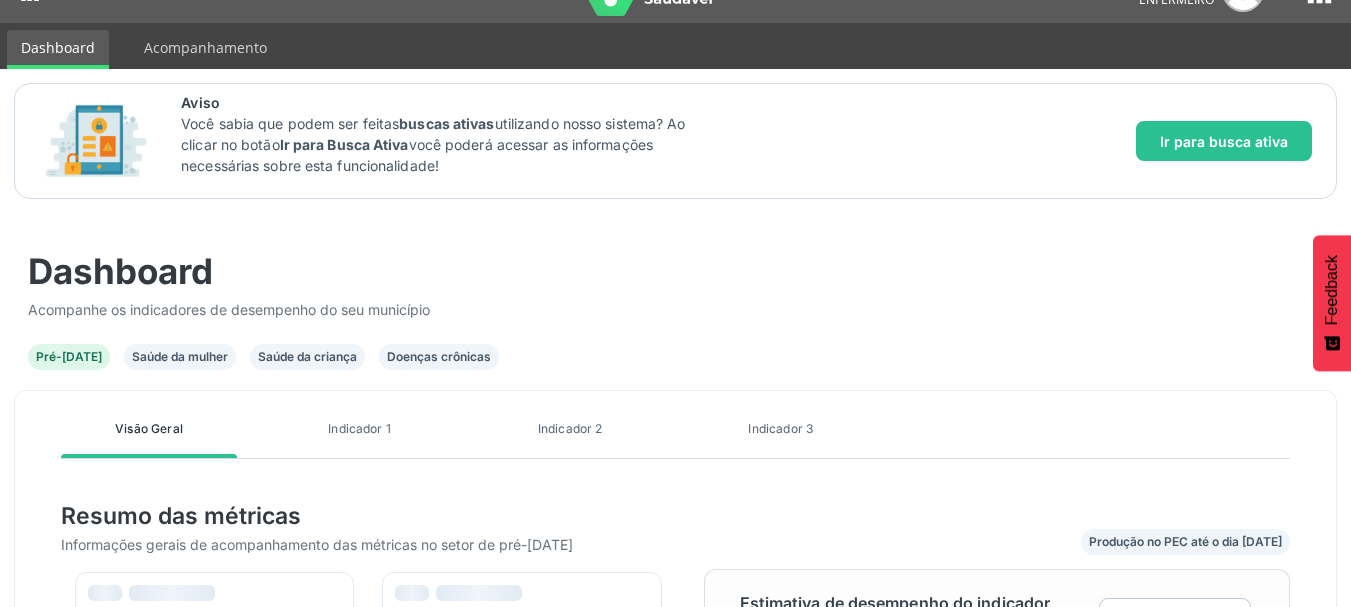 scroll, scrollTop: 152, scrollLeft: 0, axis: vertical 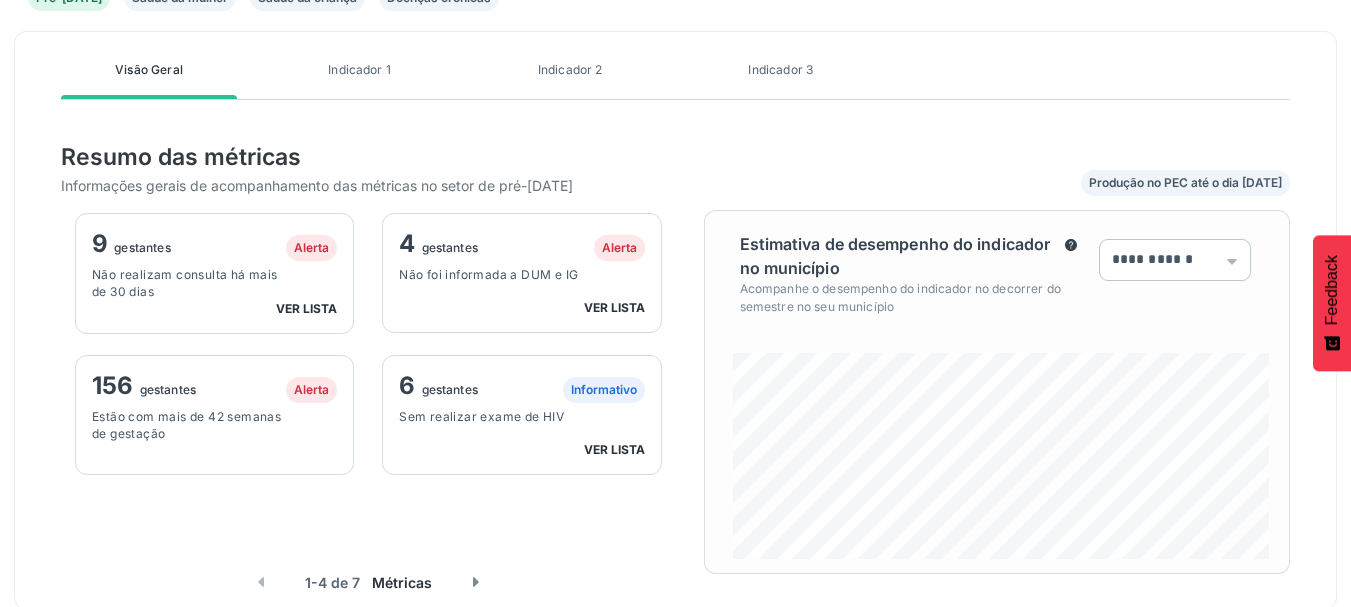 click on "ver lista" at bounding box center [306, 308] 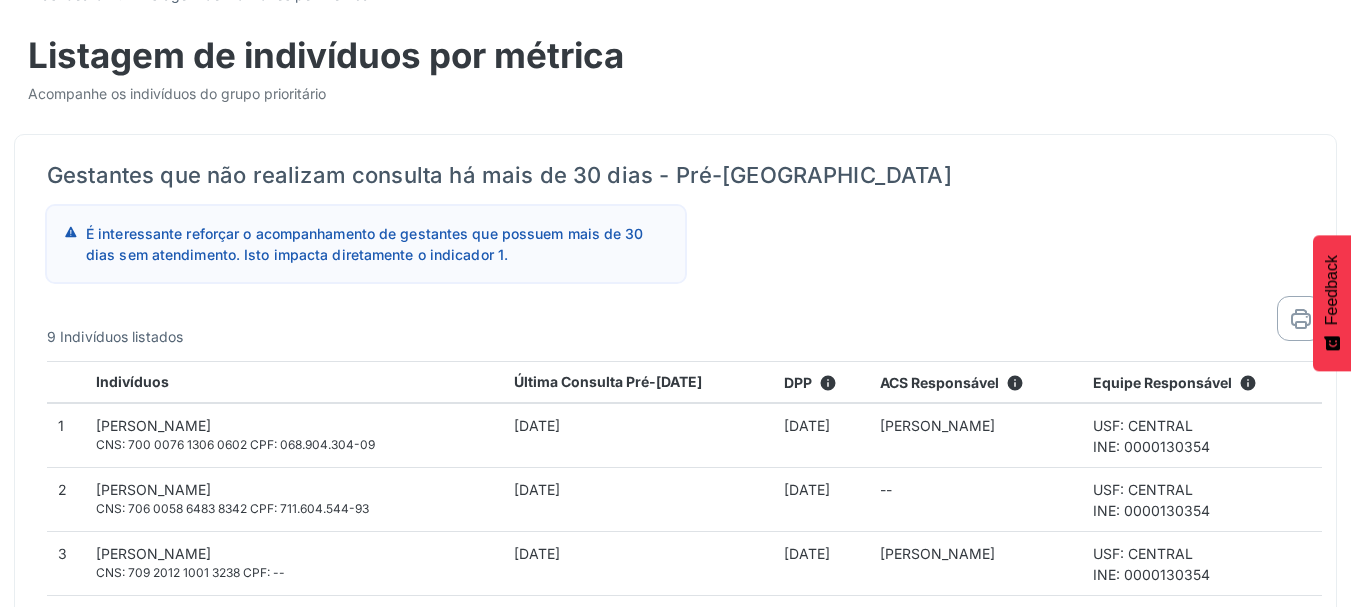 scroll, scrollTop: 196, scrollLeft: 0, axis: vertical 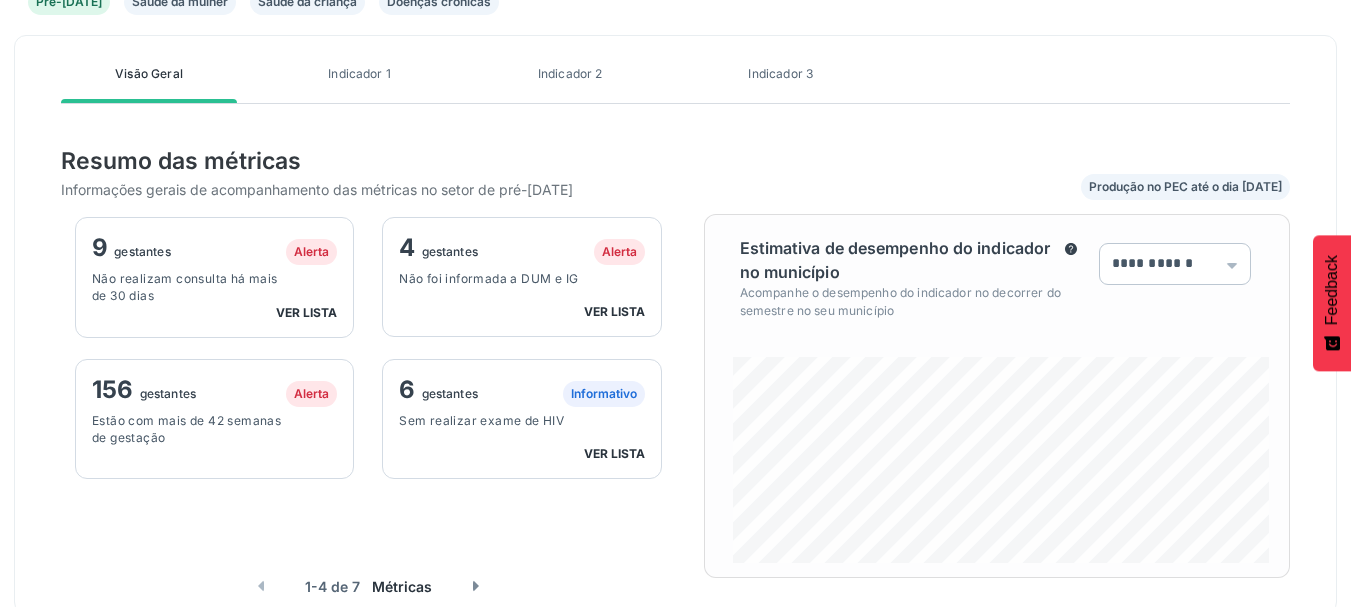 click on "ver lista" at bounding box center [614, 453] 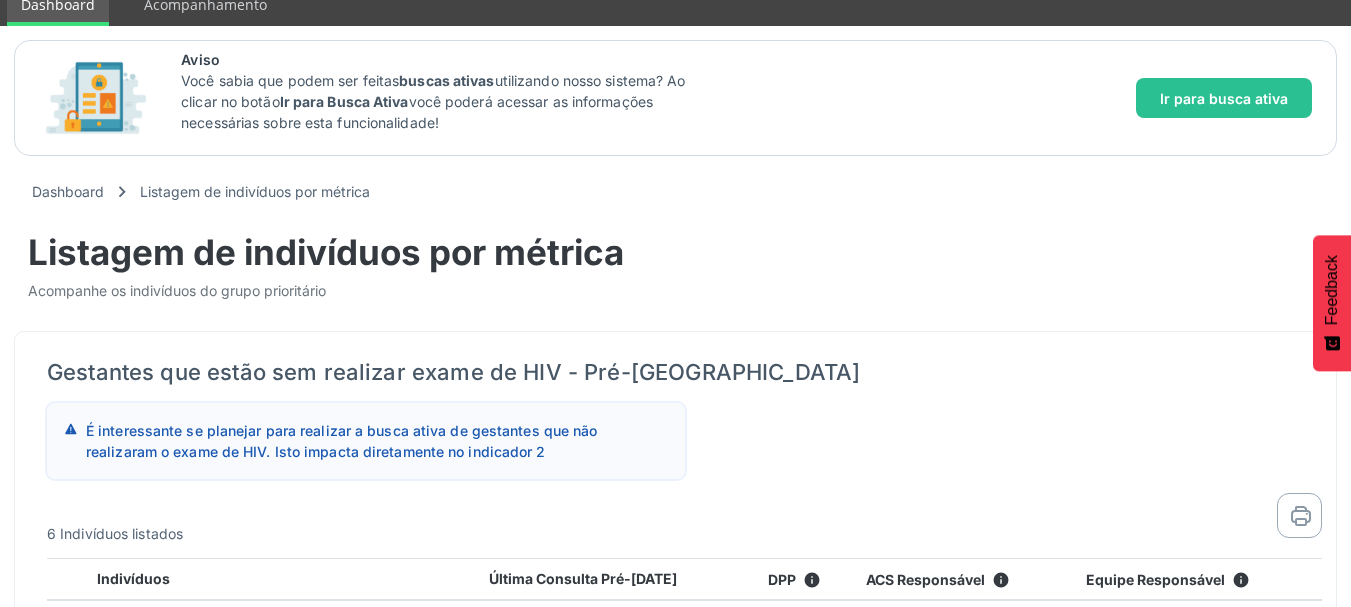 scroll, scrollTop: 0, scrollLeft: 0, axis: both 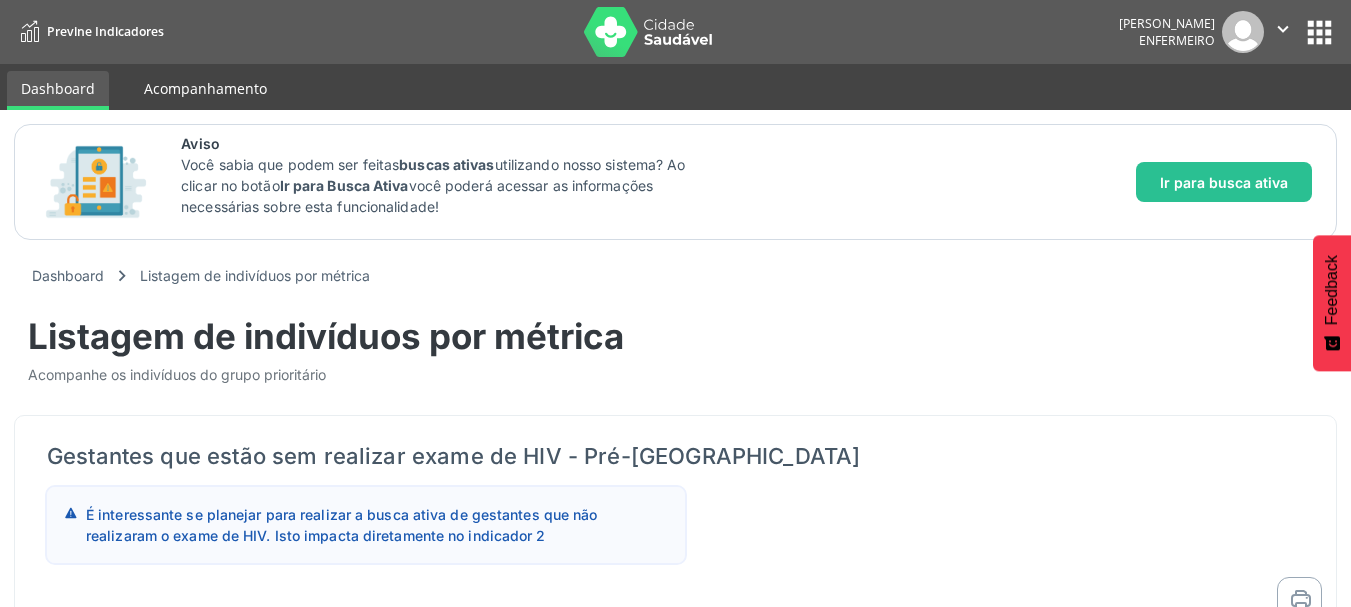 click on "Acompanhamento" at bounding box center (205, 88) 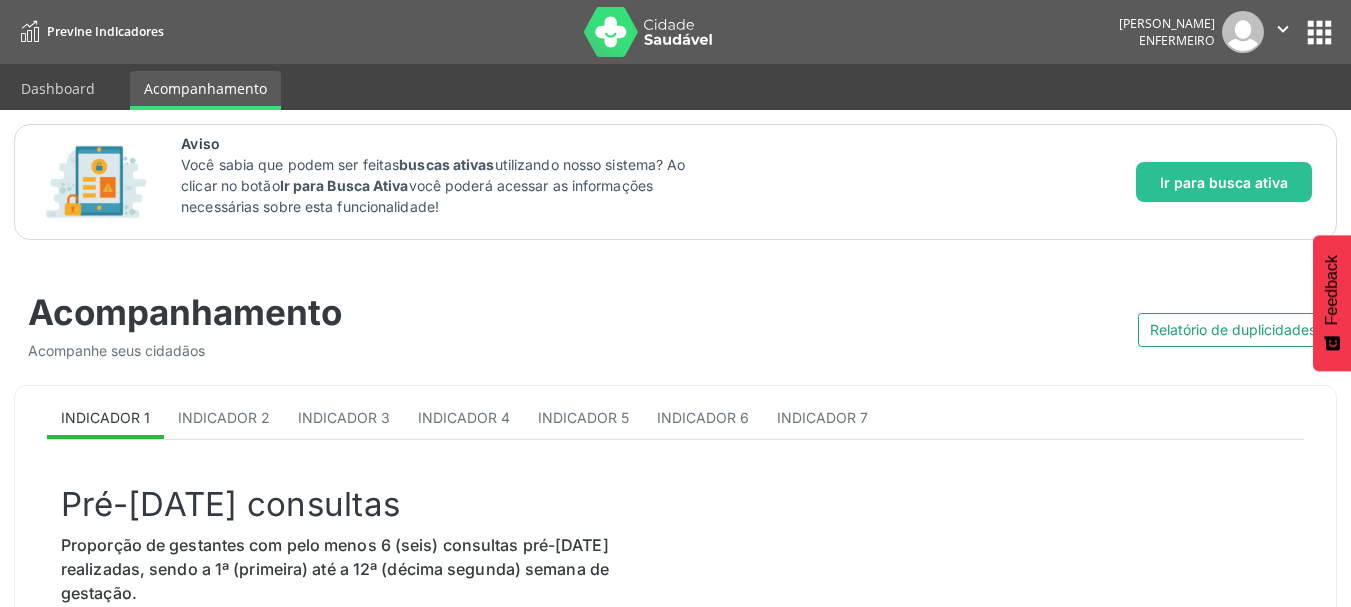 click on "Indicador 7" at bounding box center [822, 417] 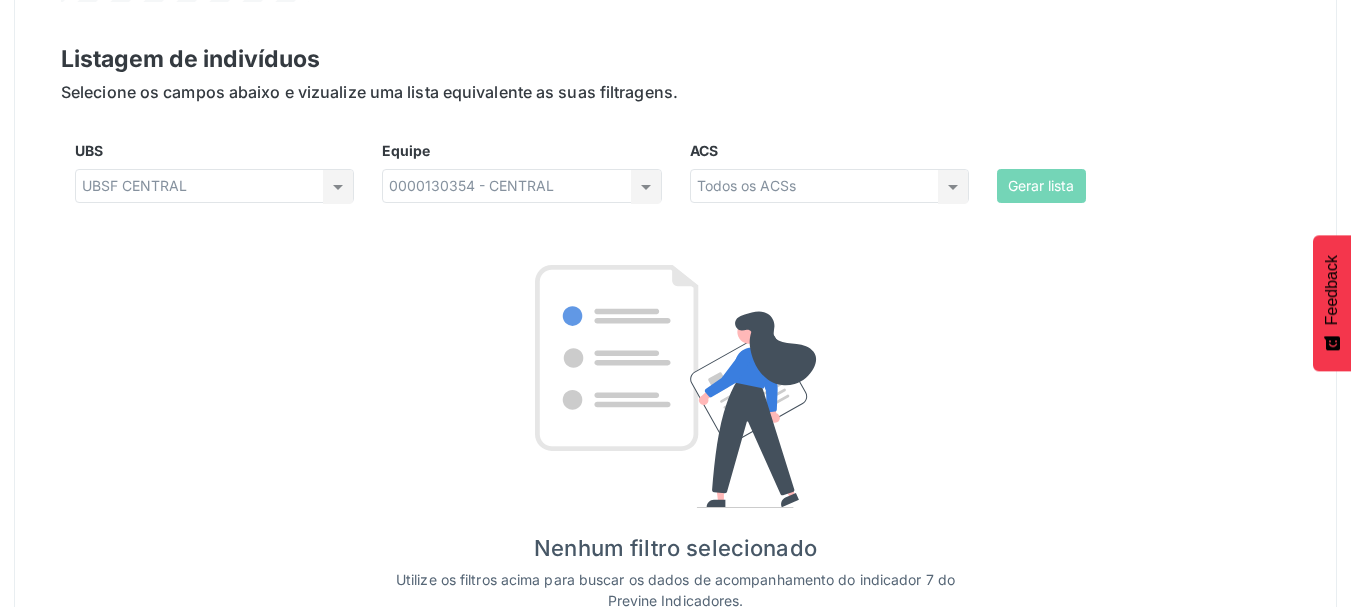 scroll, scrollTop: 900, scrollLeft: 0, axis: vertical 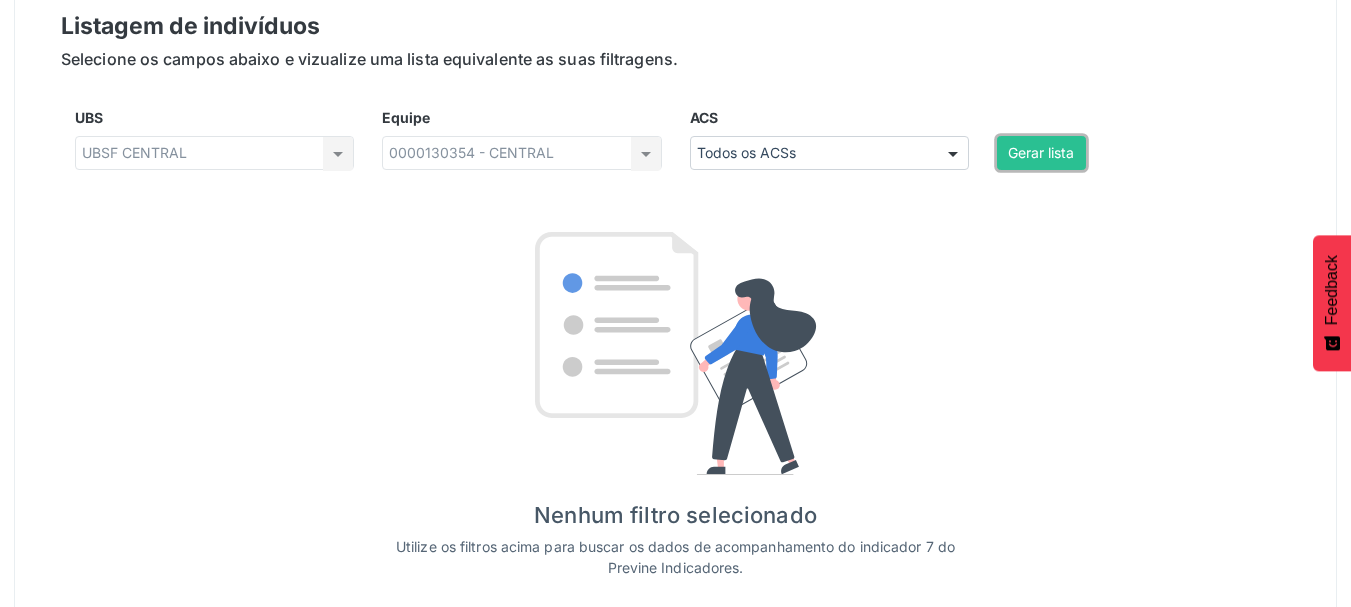 click on "Gerar lista" at bounding box center [1041, 153] 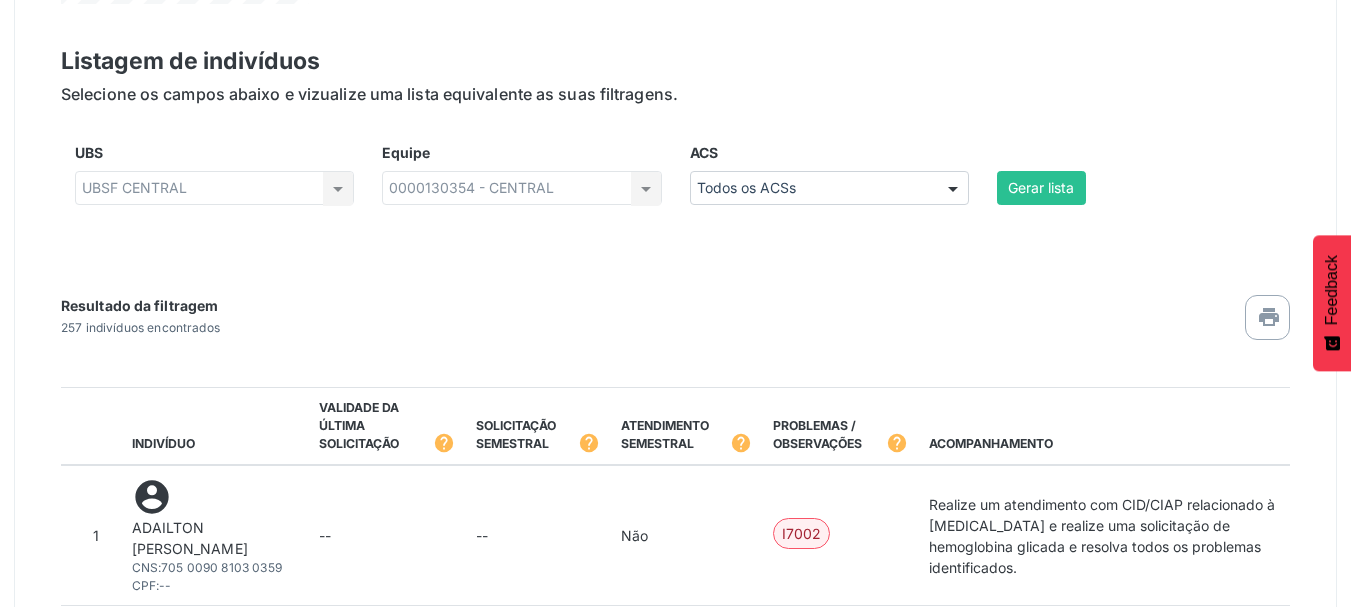 scroll, scrollTop: 881, scrollLeft: 0, axis: vertical 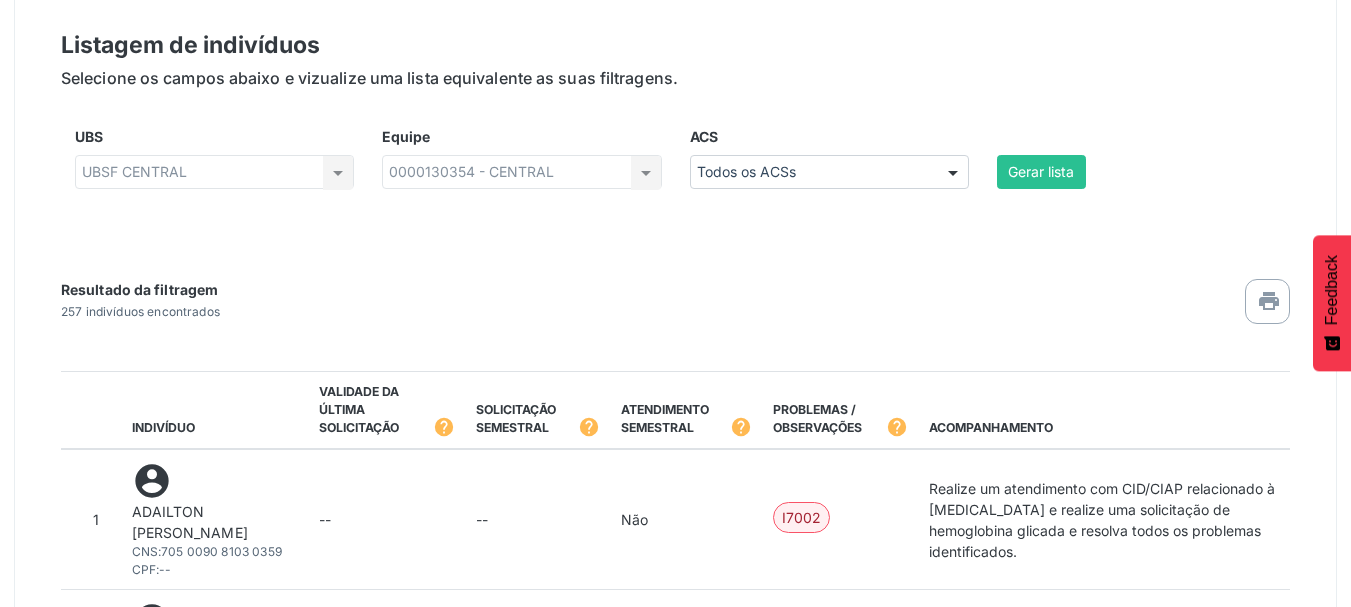 click at bounding box center (953, 173) 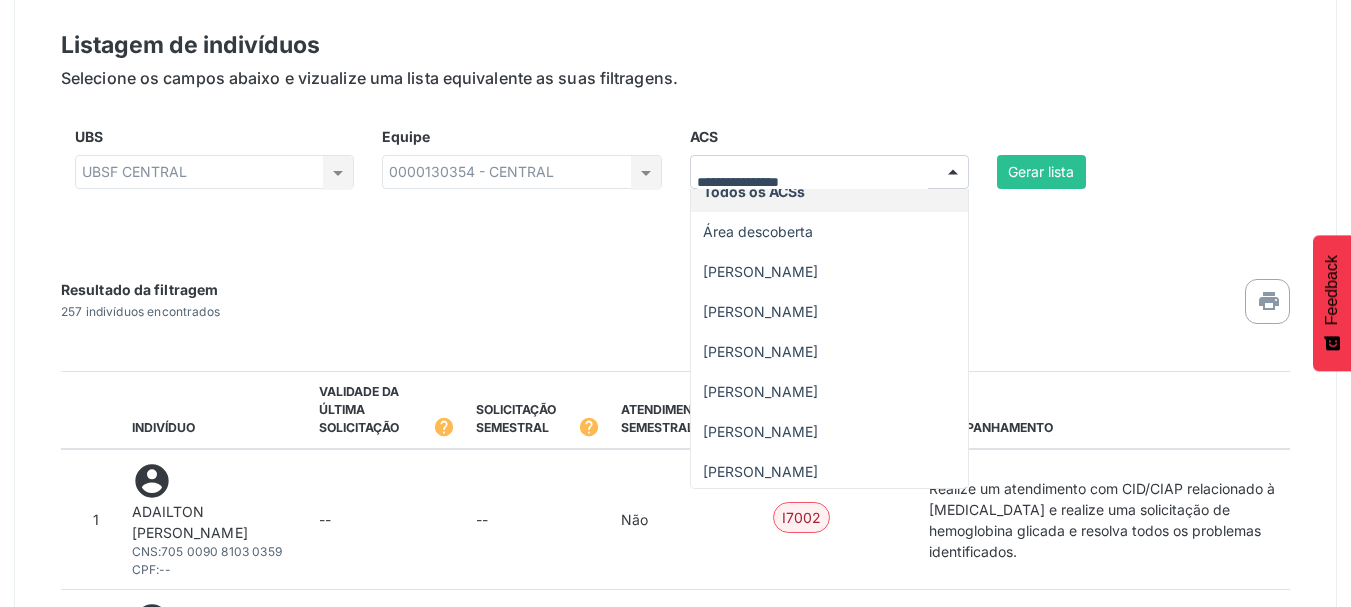 scroll, scrollTop: 0, scrollLeft: 0, axis: both 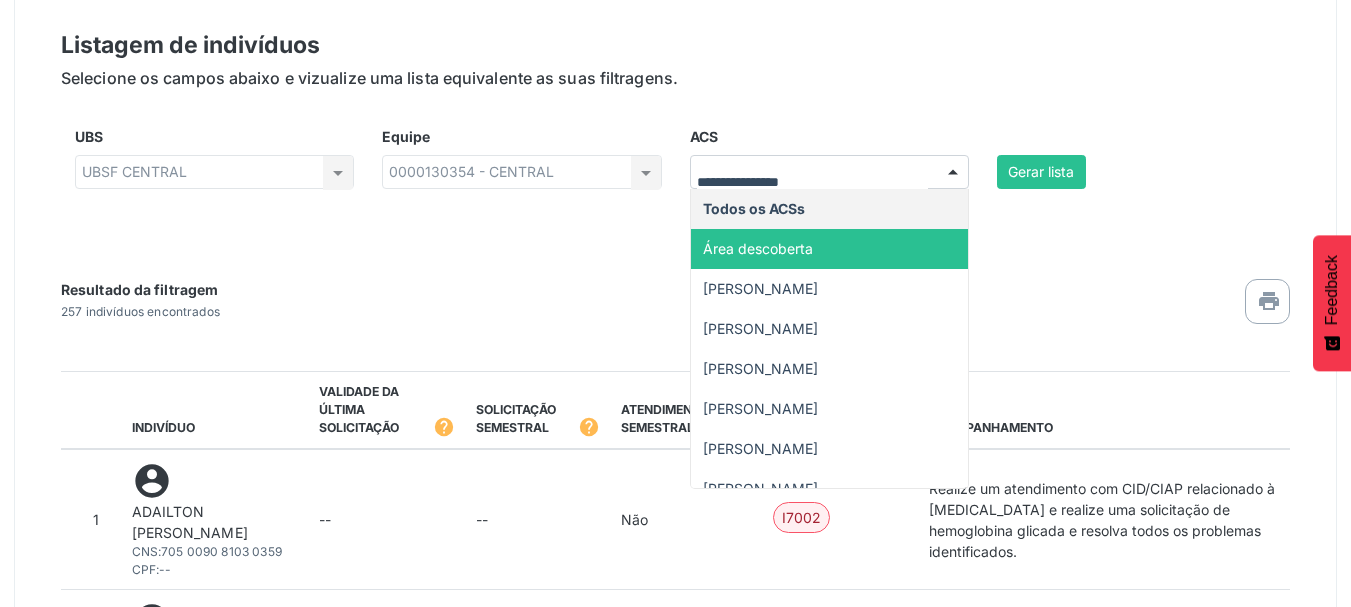 click on "Resultado da filtragem
257
indivíduos encontrados
printer" at bounding box center [675, 287] 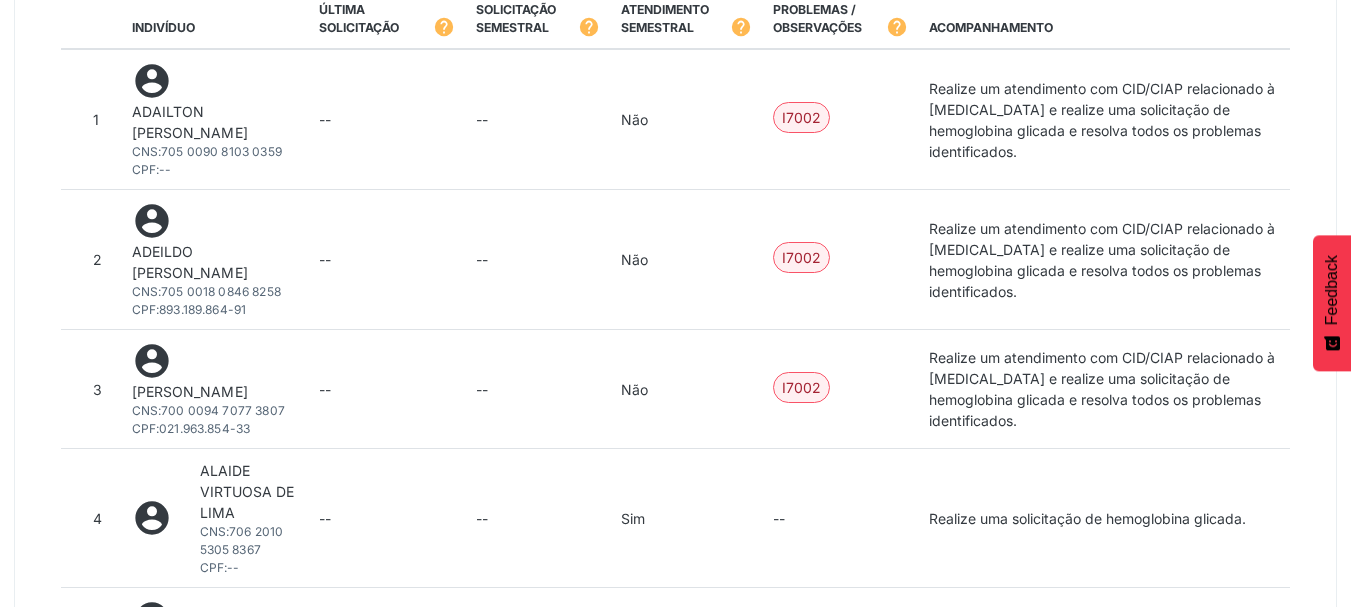 scroll, scrollTop: 1081, scrollLeft: 0, axis: vertical 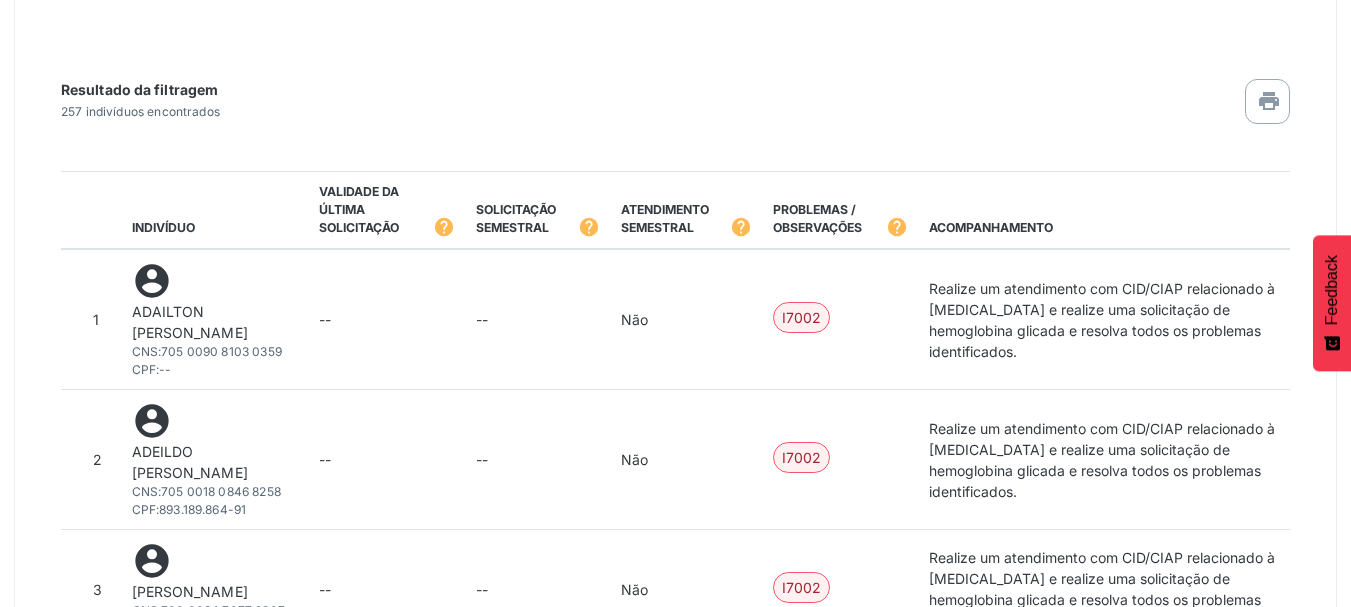 drag, startPoint x: 231, startPoint y: 355, endPoint x: 286, endPoint y: 376, distance: 58.872746 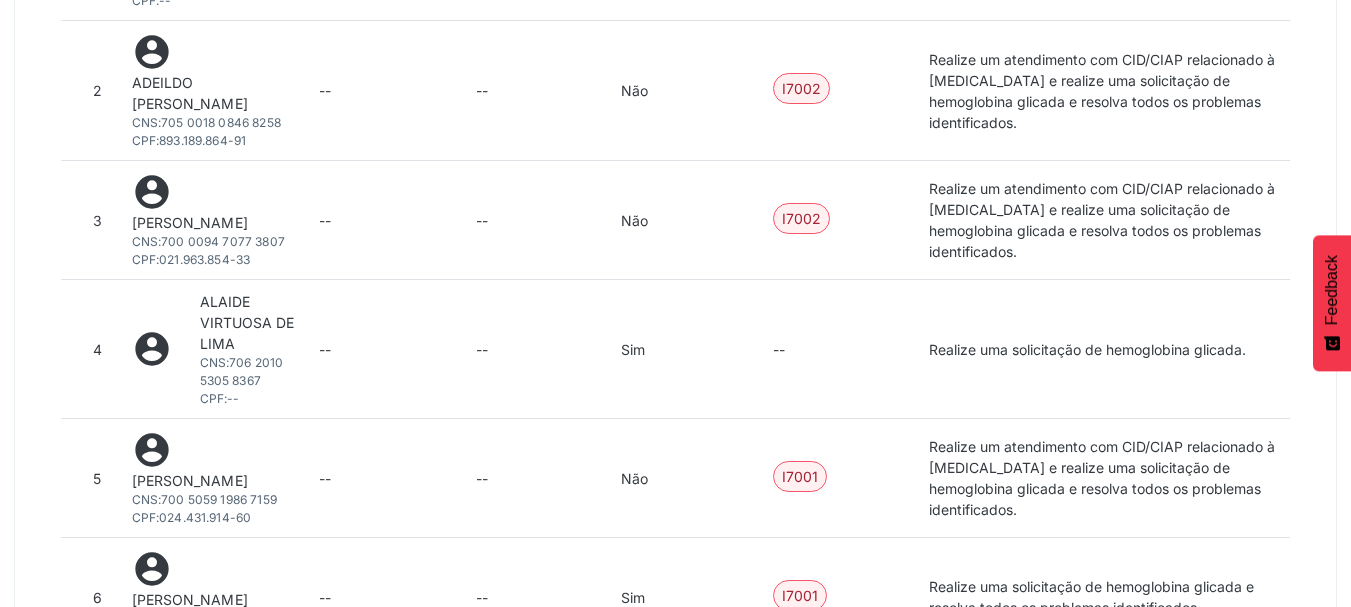scroll, scrollTop: 1481, scrollLeft: 0, axis: vertical 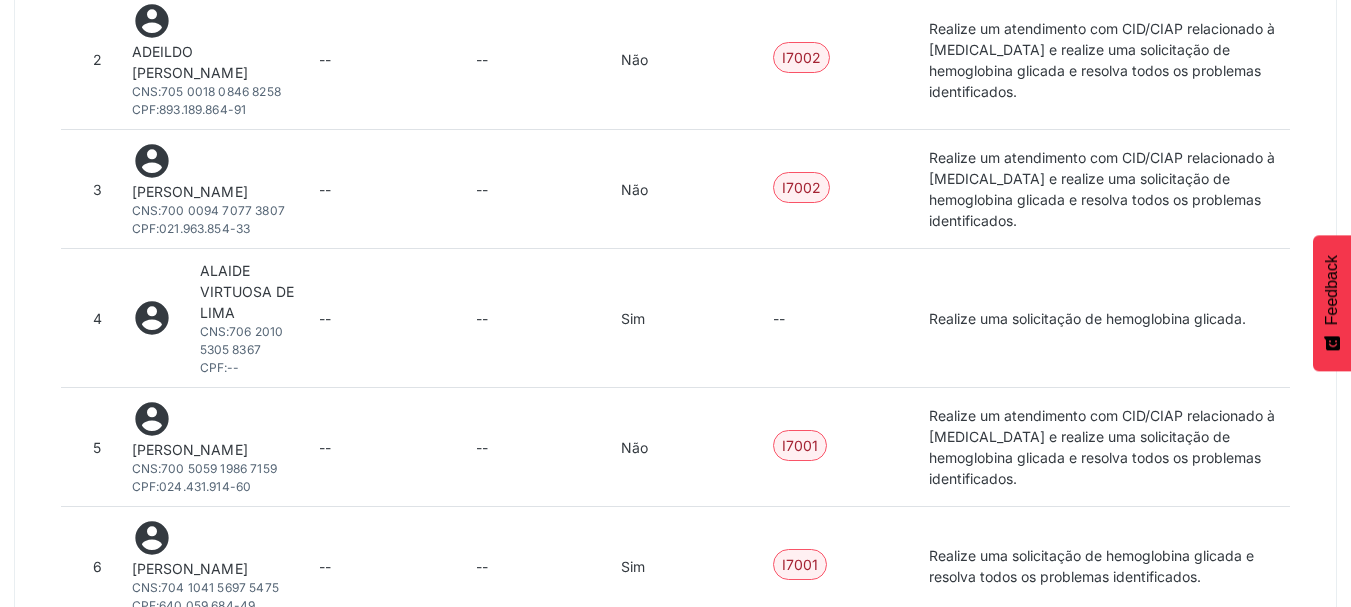 drag, startPoint x: 197, startPoint y: 146, endPoint x: 298, endPoint y: 152, distance: 101.17806 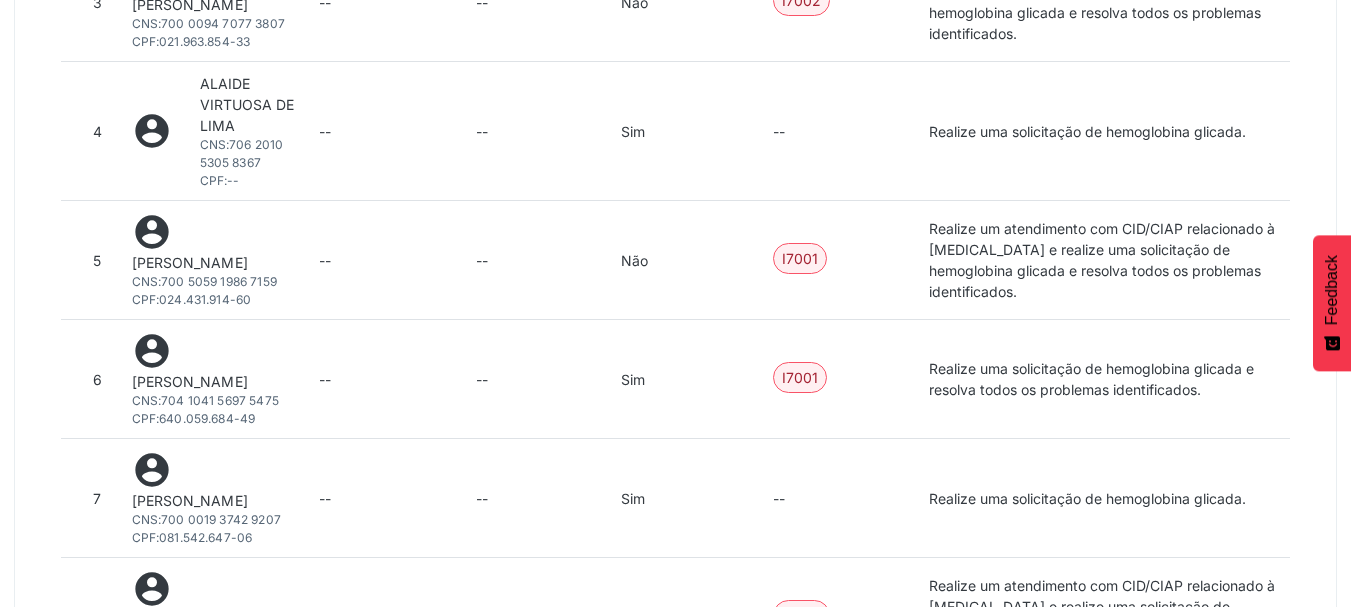 scroll, scrollTop: 1681, scrollLeft: 0, axis: vertical 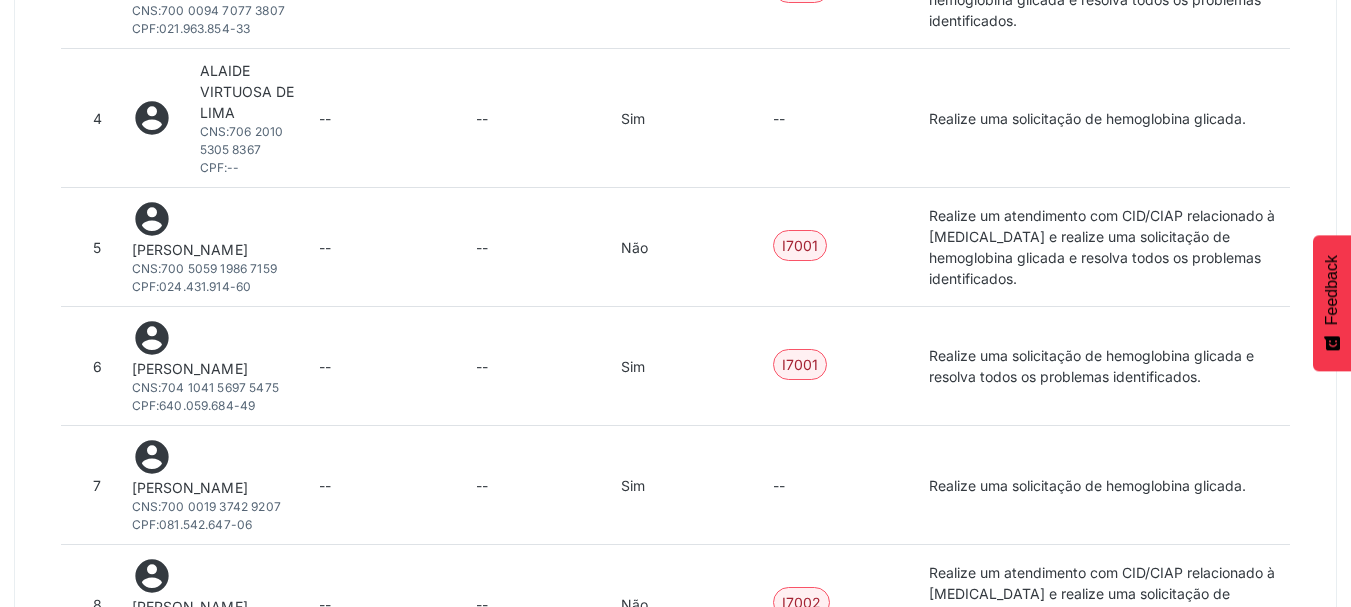 drag, startPoint x: 230, startPoint y: 204, endPoint x: 270, endPoint y: 223, distance: 44.28318 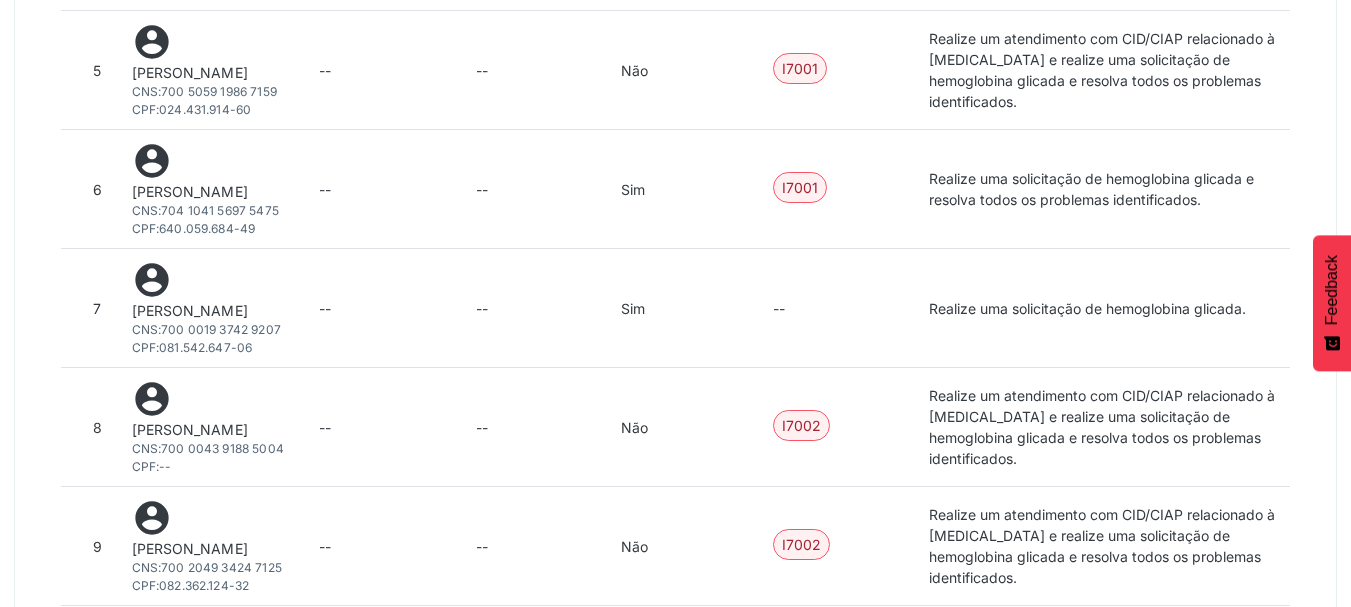 scroll, scrollTop: 1881, scrollLeft: 0, axis: vertical 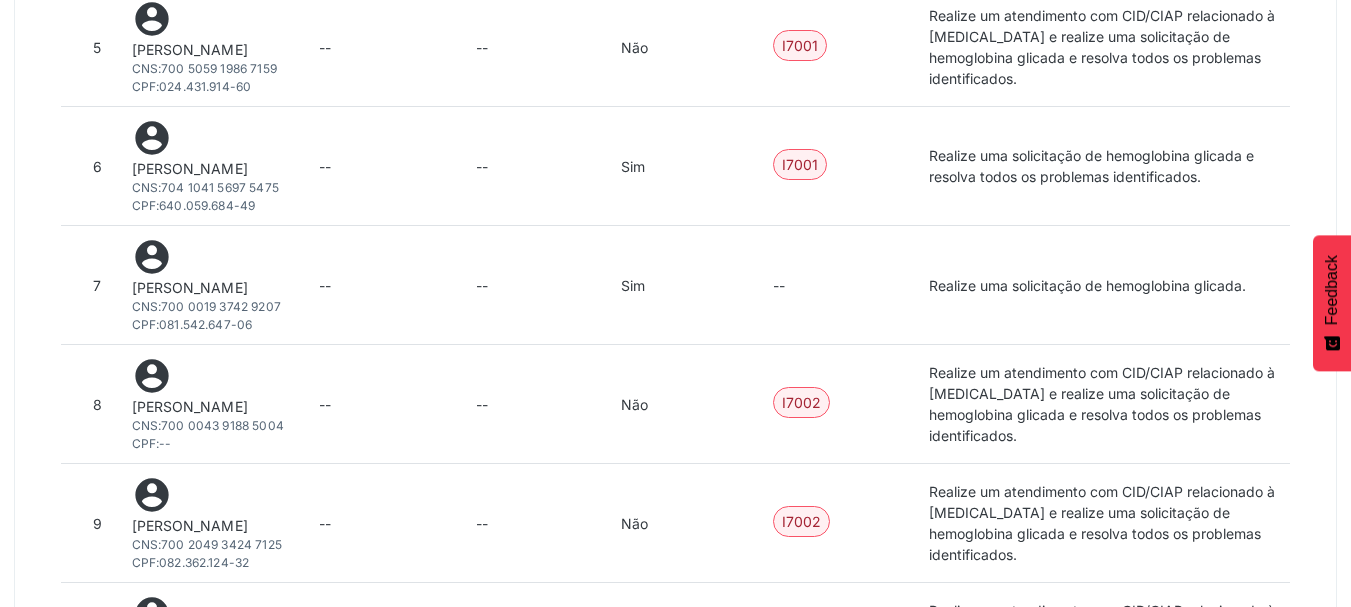 drag, startPoint x: 192, startPoint y: 179, endPoint x: 292, endPoint y: 177, distance: 100.02 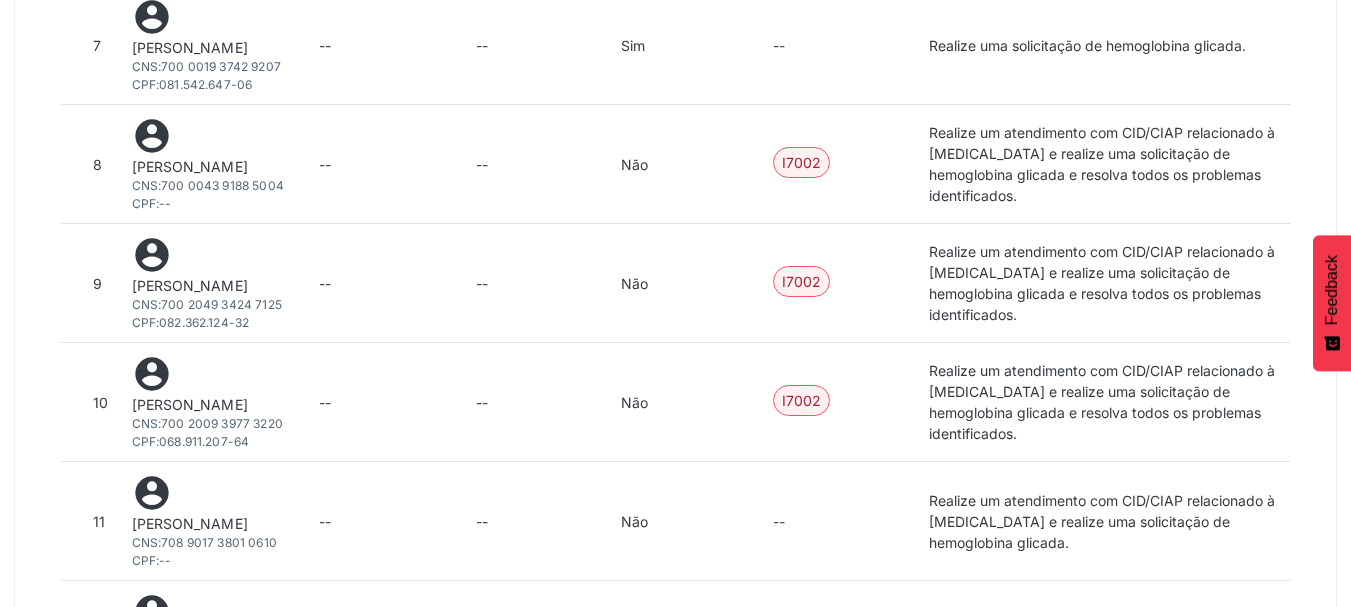 scroll, scrollTop: 2181, scrollLeft: 0, axis: vertical 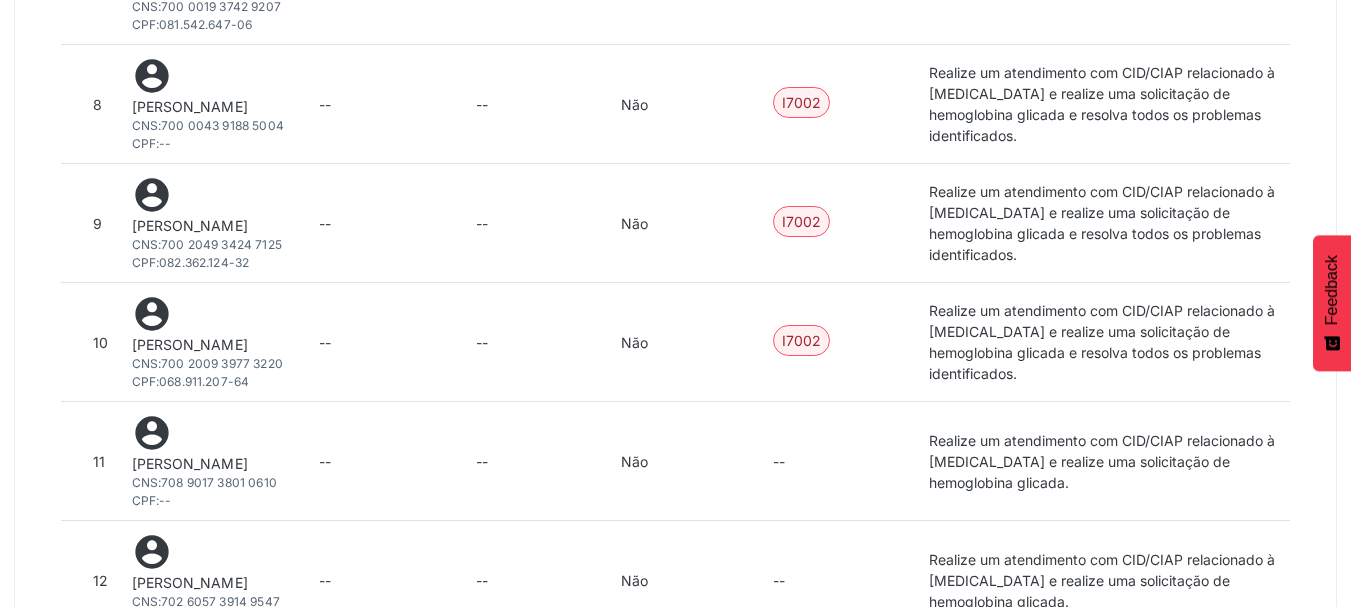 drag, startPoint x: 190, startPoint y: 186, endPoint x: 311, endPoint y: 208, distance: 122.98374 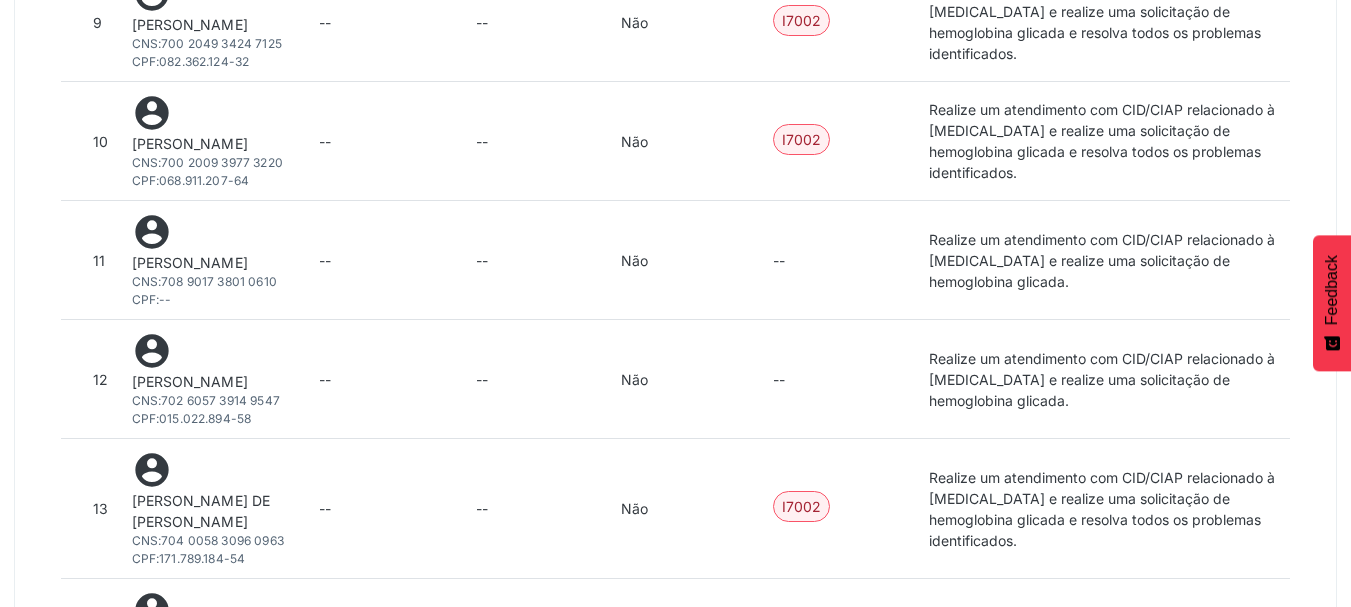 scroll, scrollTop: 2381, scrollLeft: 0, axis: vertical 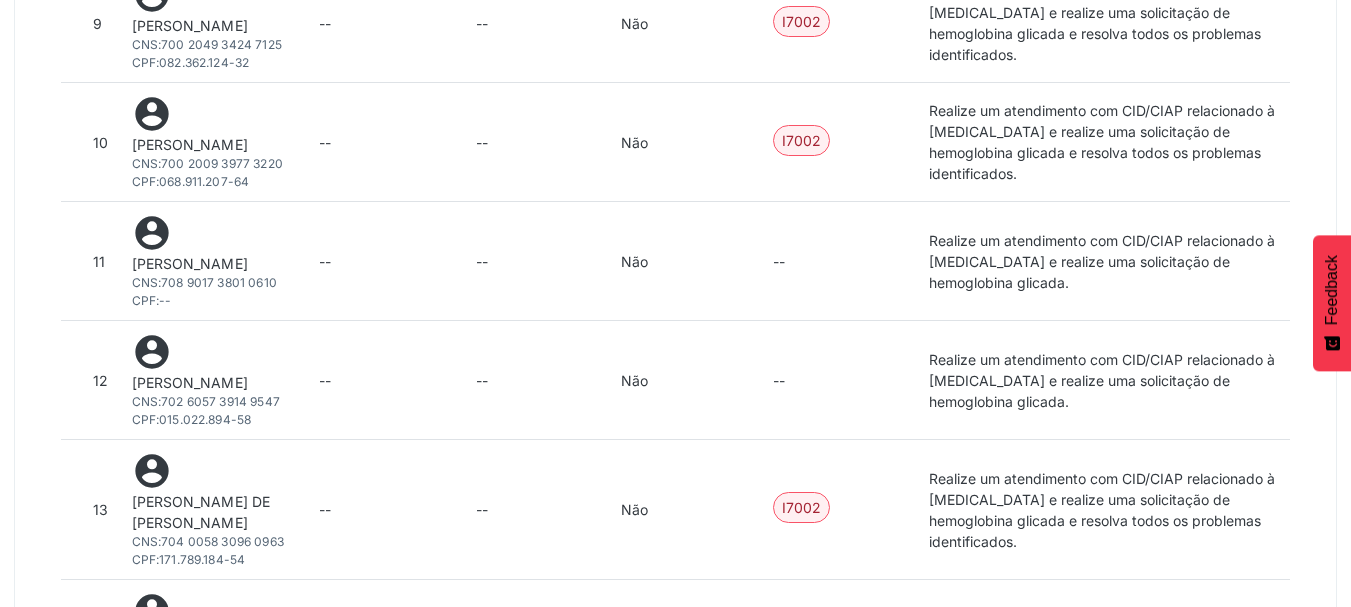 click on "082.362.124-32" at bounding box center [204, 62] 